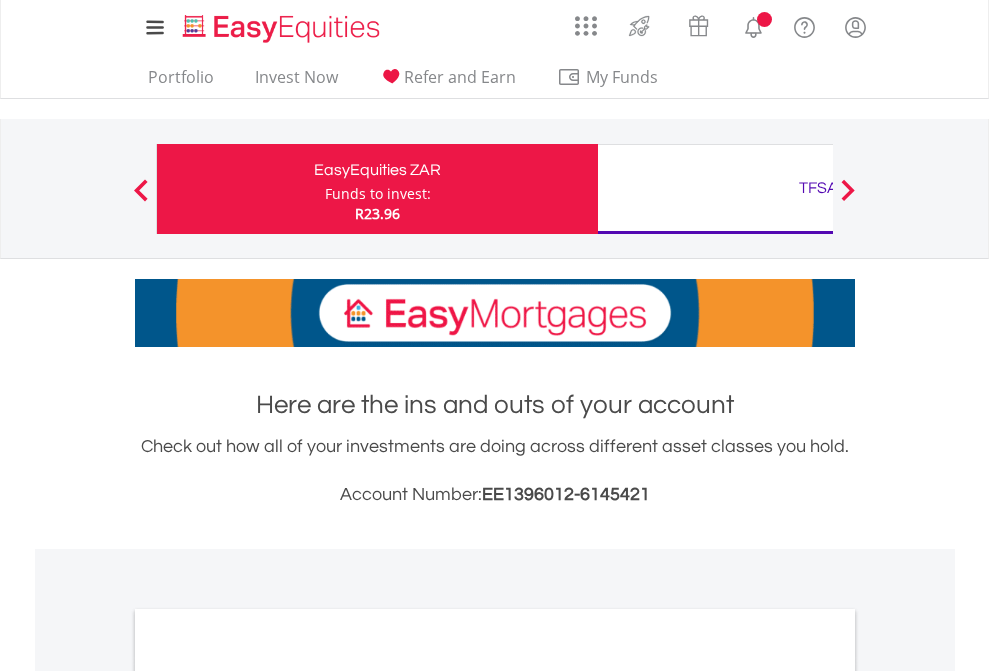 scroll, scrollTop: 0, scrollLeft: 0, axis: both 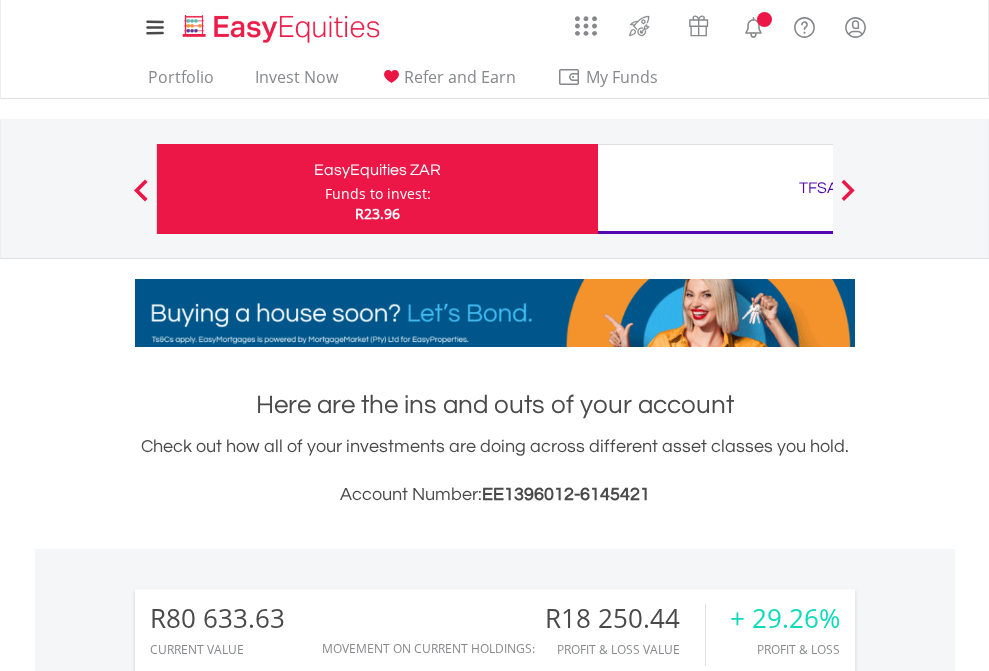 click on "Funds to invest:" at bounding box center [378, 194] 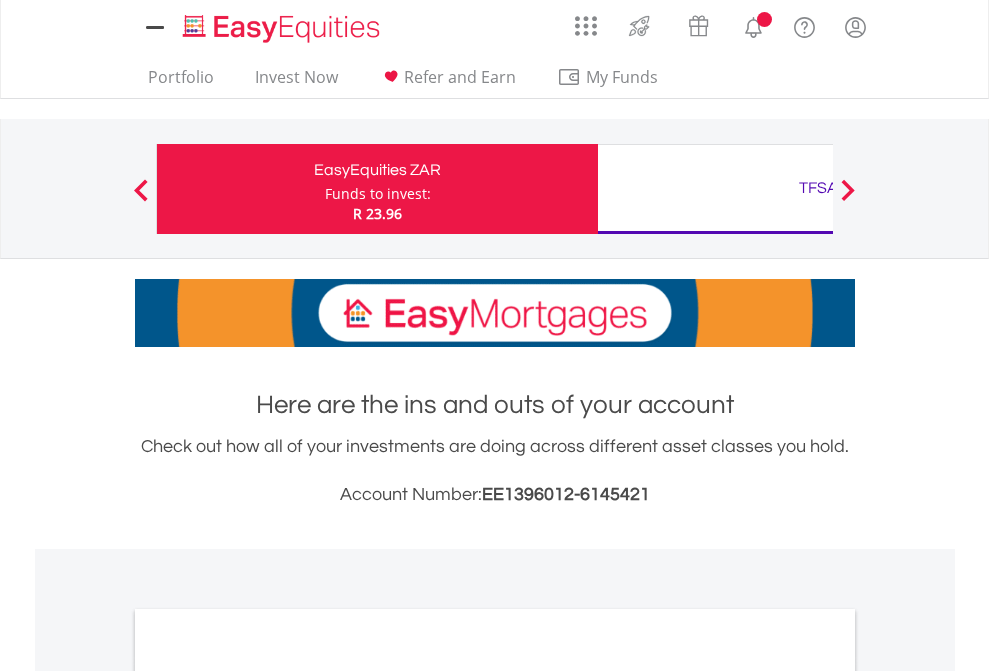 scroll, scrollTop: 0, scrollLeft: 0, axis: both 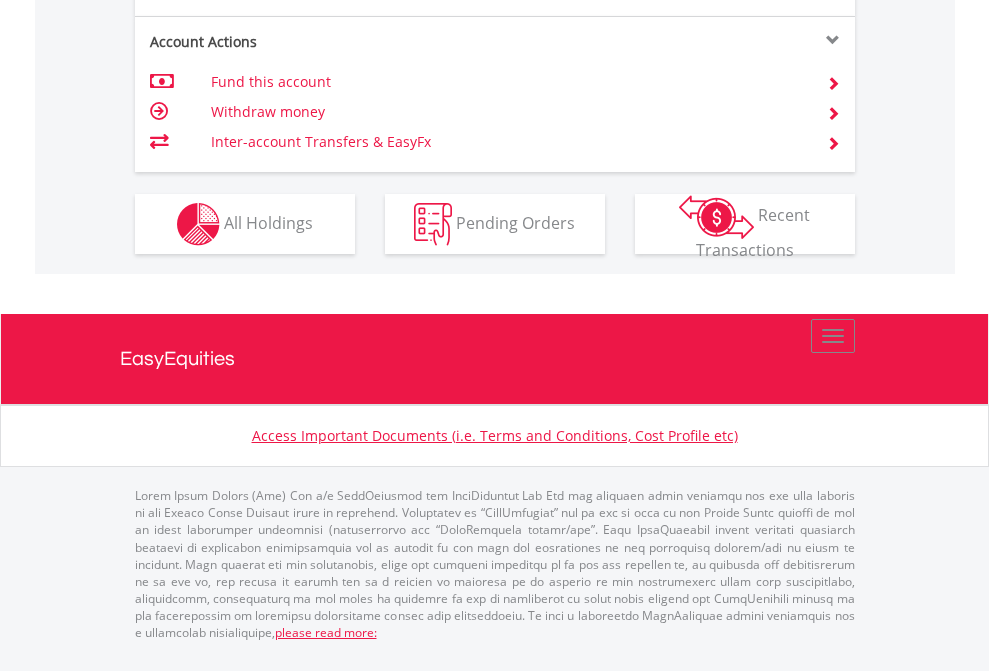 click on "Investment types" at bounding box center (706, -337) 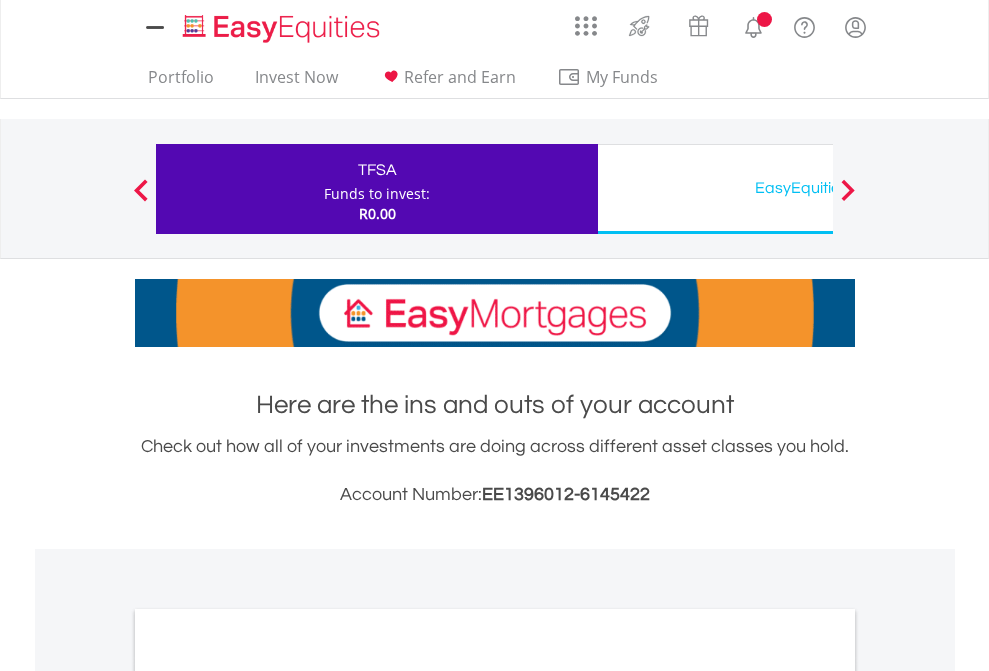 scroll, scrollTop: 0, scrollLeft: 0, axis: both 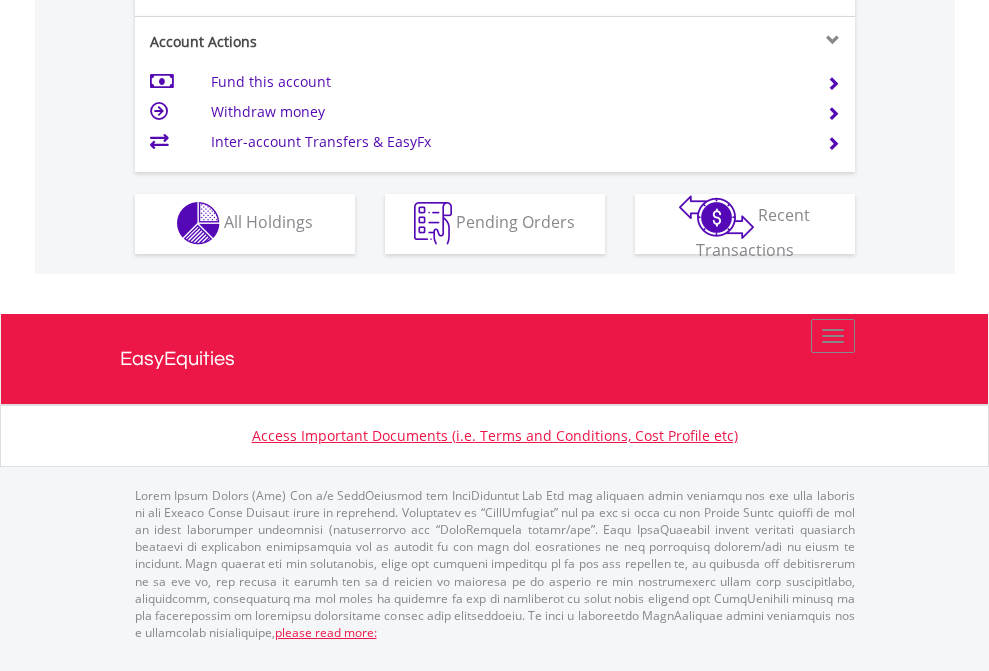 click on "Investment types" at bounding box center (706, -353) 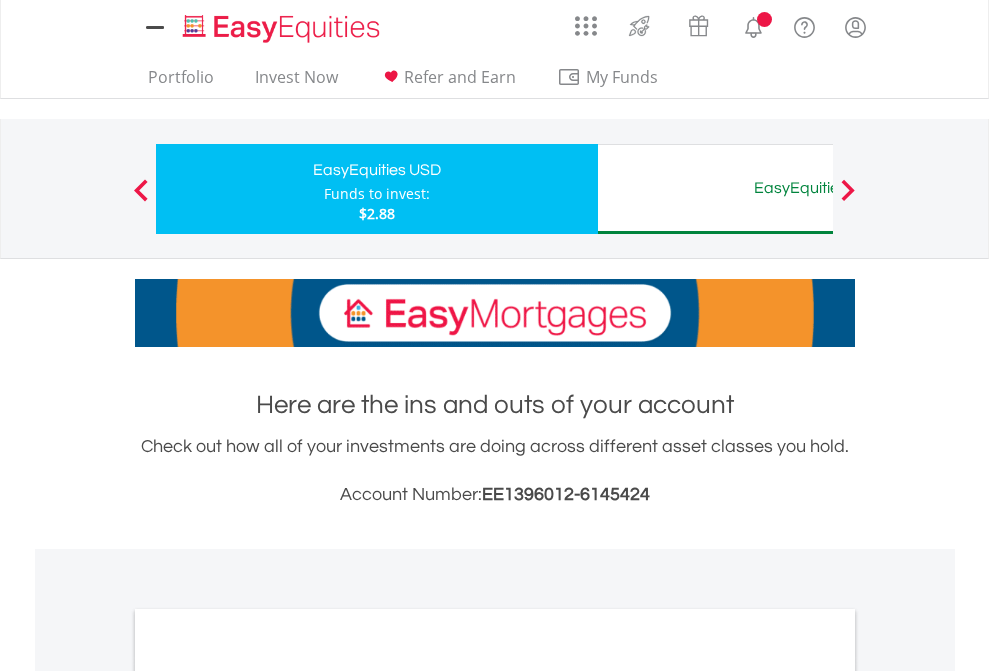 scroll, scrollTop: 0, scrollLeft: 0, axis: both 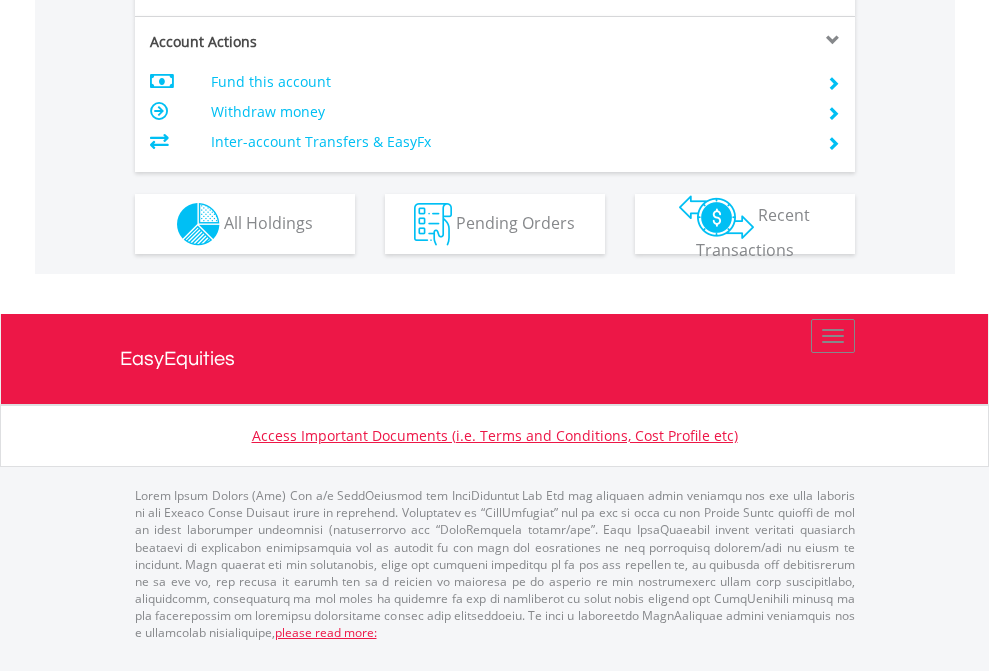 click on "Investment types" at bounding box center (706, -337) 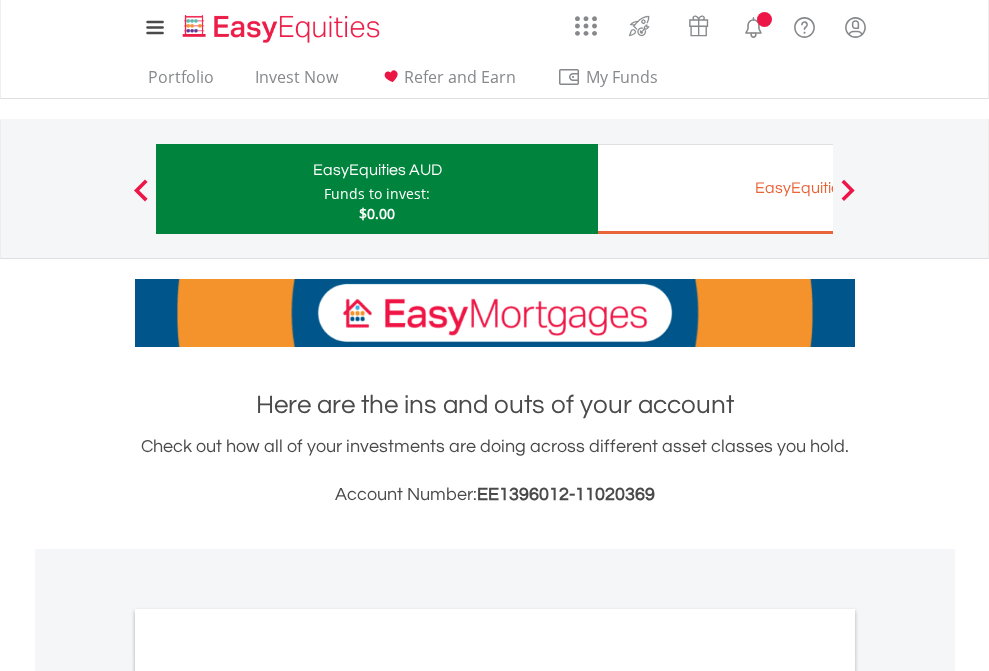 scroll, scrollTop: 0, scrollLeft: 0, axis: both 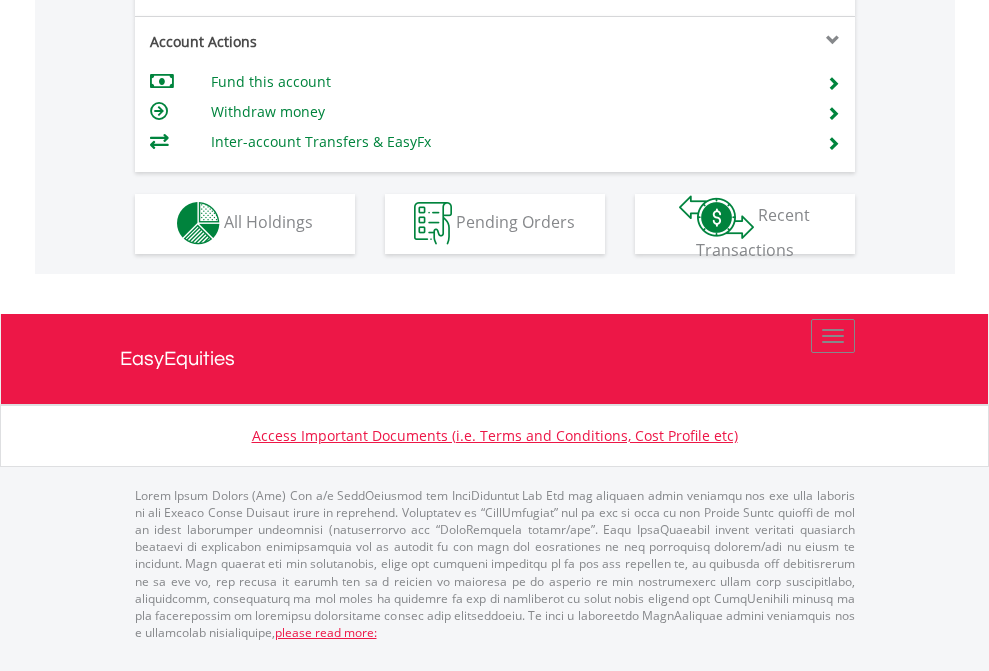 click on "Investment types" at bounding box center (706, -353) 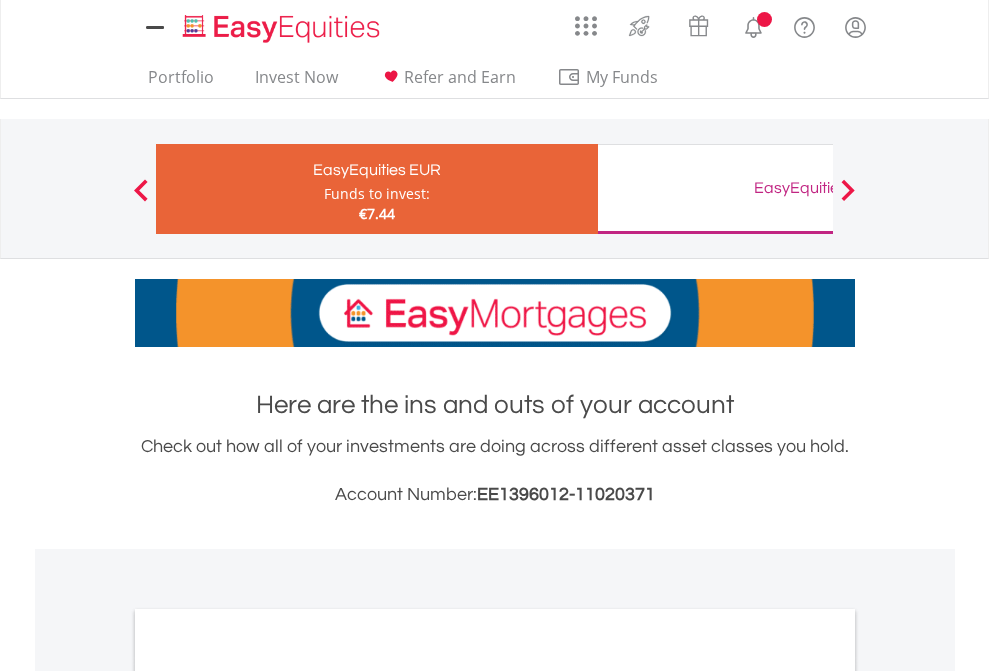scroll, scrollTop: 0, scrollLeft: 0, axis: both 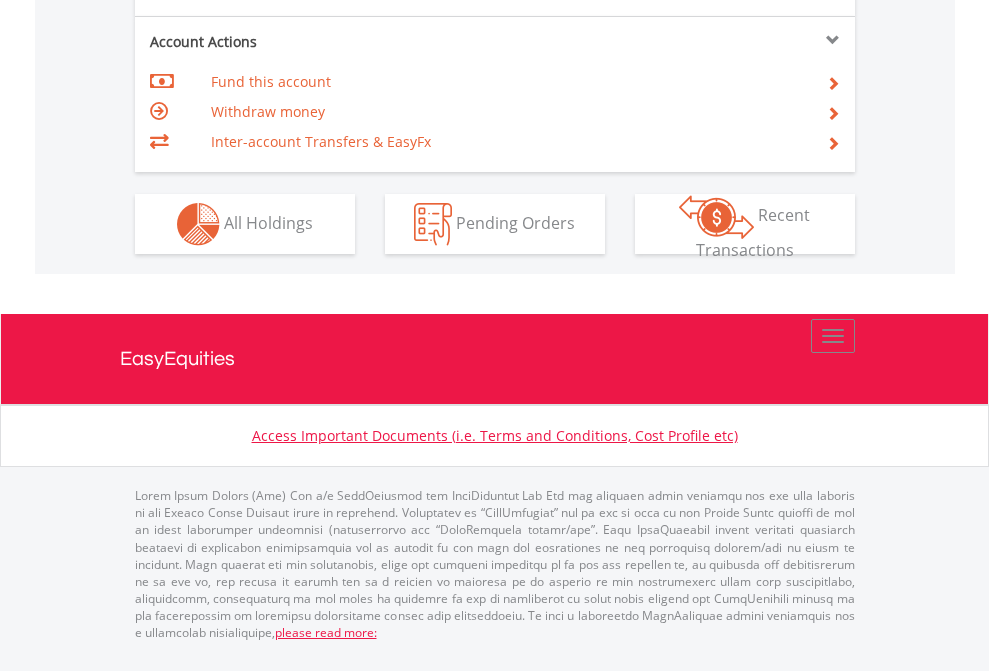 click on "Investment types" at bounding box center (706, -337) 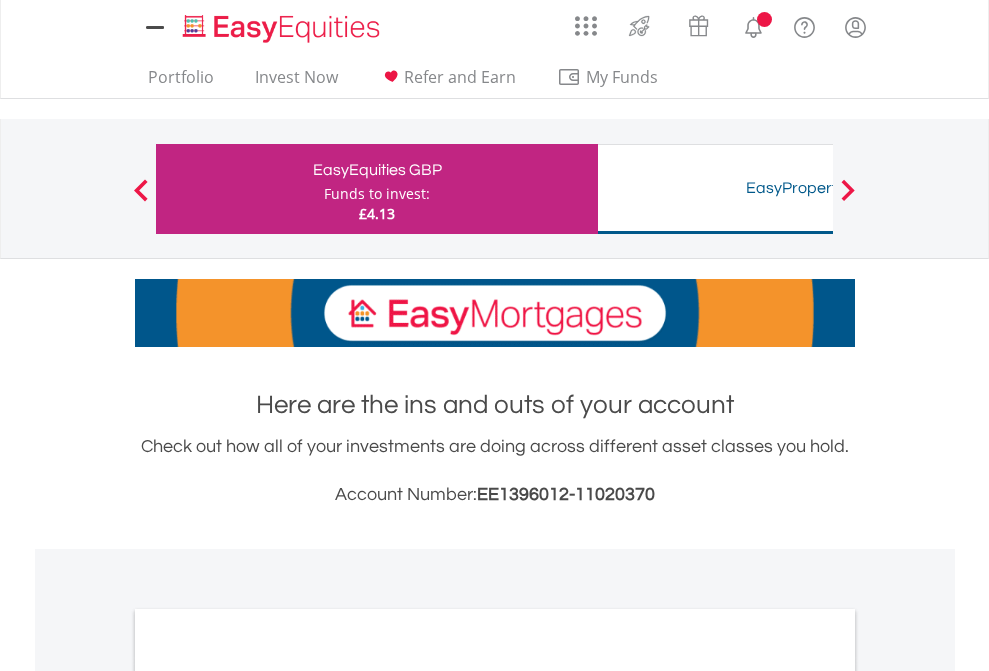 scroll, scrollTop: 0, scrollLeft: 0, axis: both 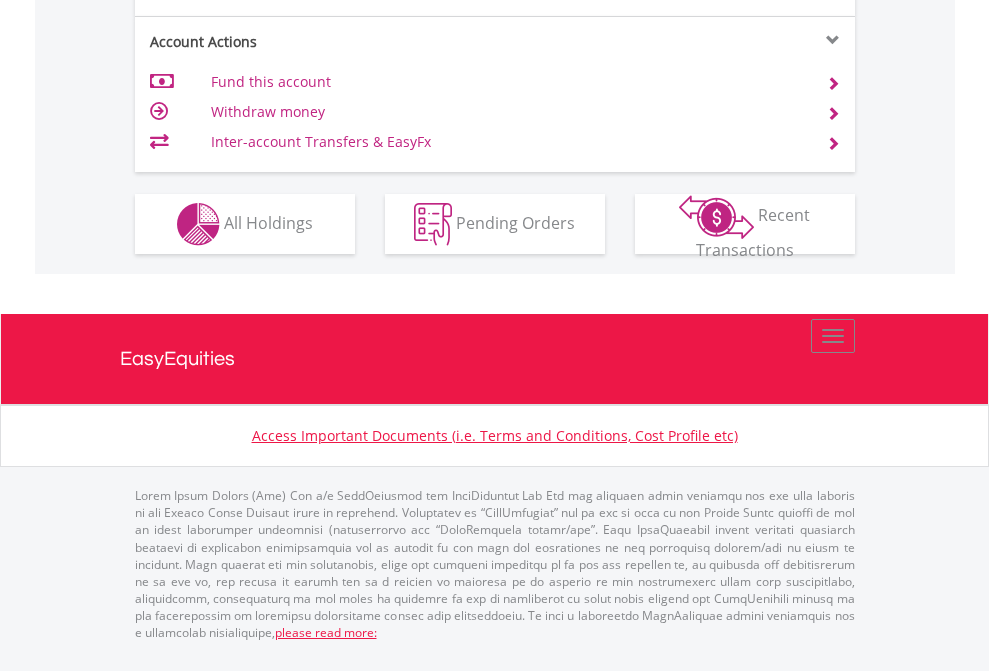 click on "Investment types" at bounding box center [706, -337] 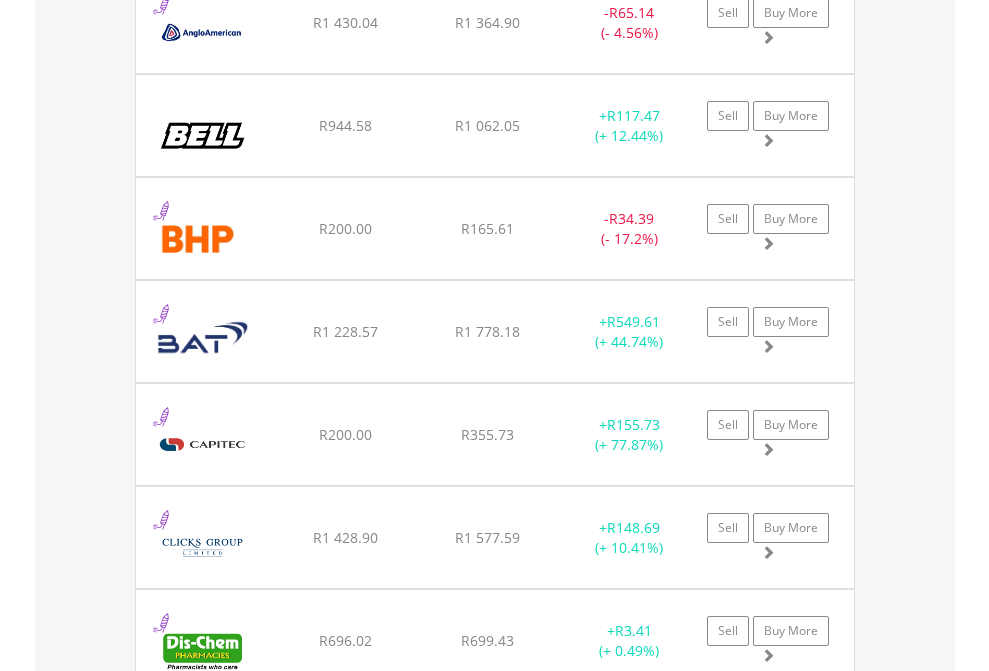 scroll, scrollTop: 2385, scrollLeft: 0, axis: vertical 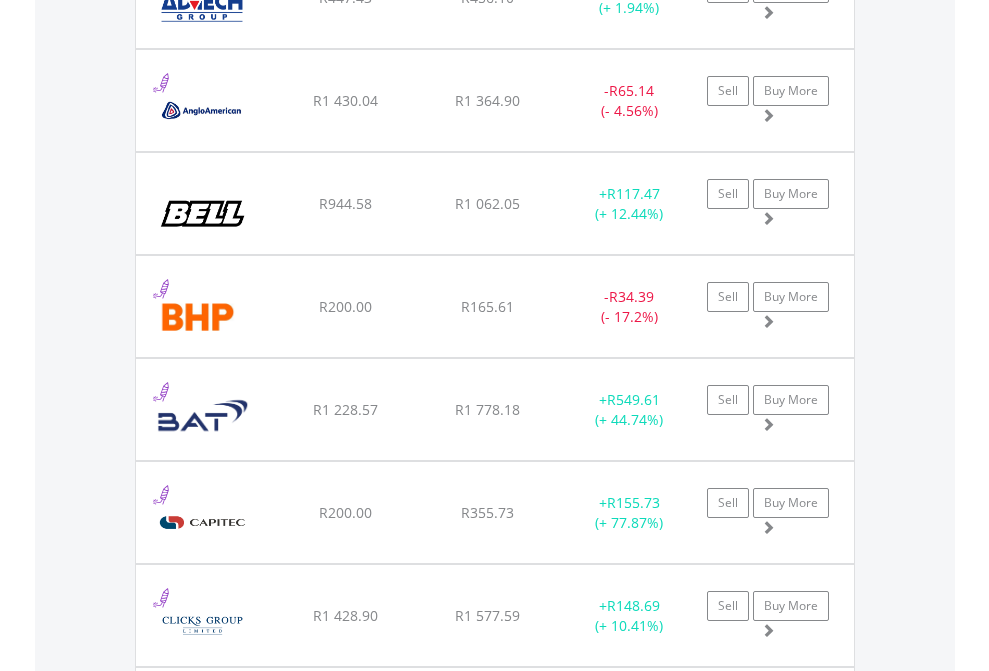 click on "TFSA" at bounding box center [818, -2197] 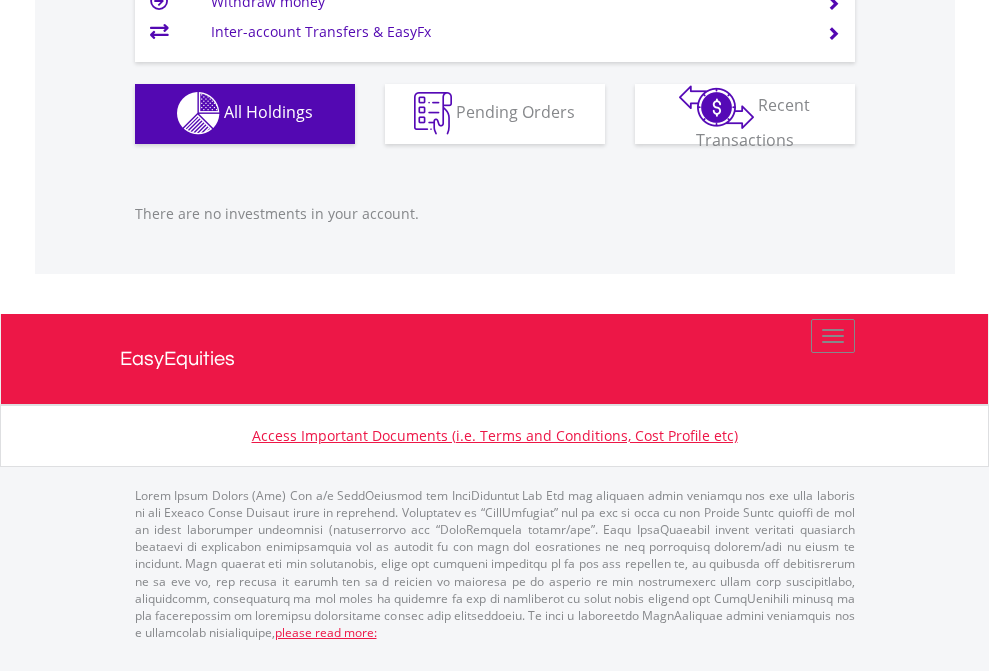scroll, scrollTop: 1980, scrollLeft: 0, axis: vertical 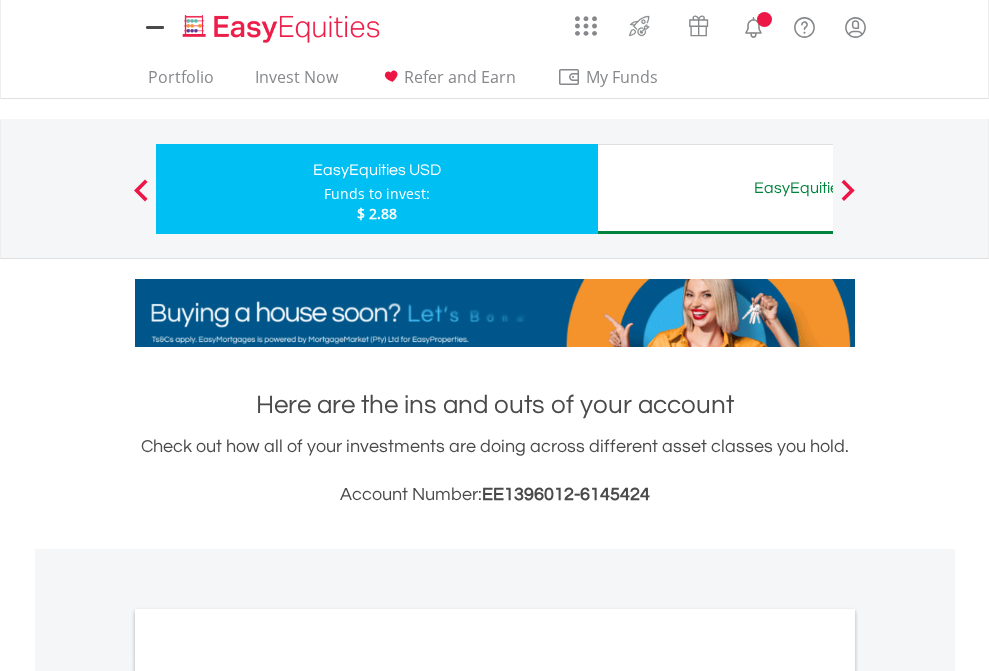 click on "All Holdings" at bounding box center (268, 1096) 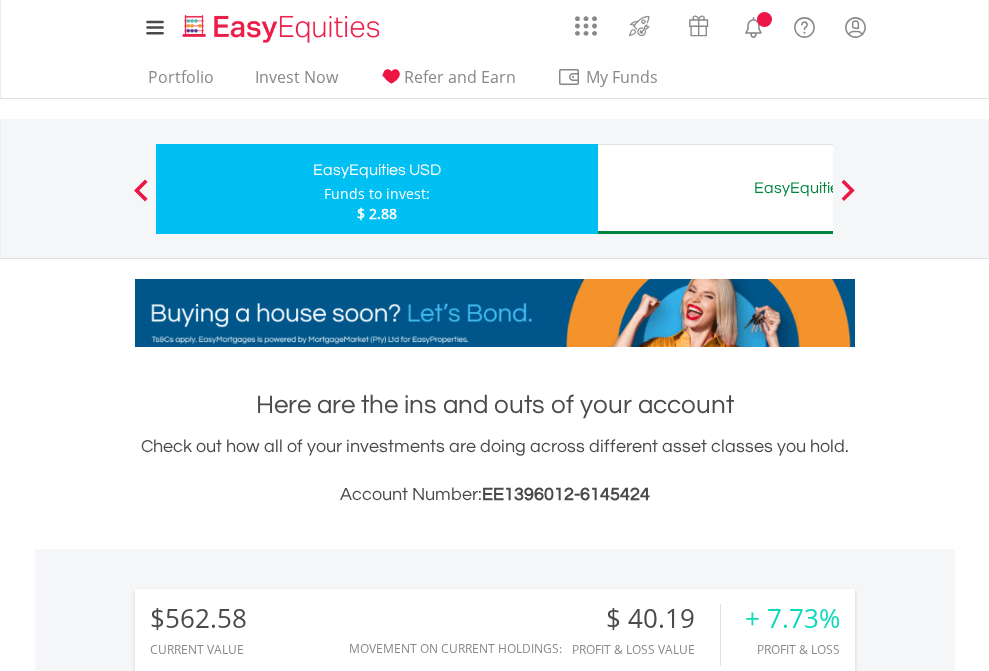 scroll, scrollTop: 1533, scrollLeft: 0, axis: vertical 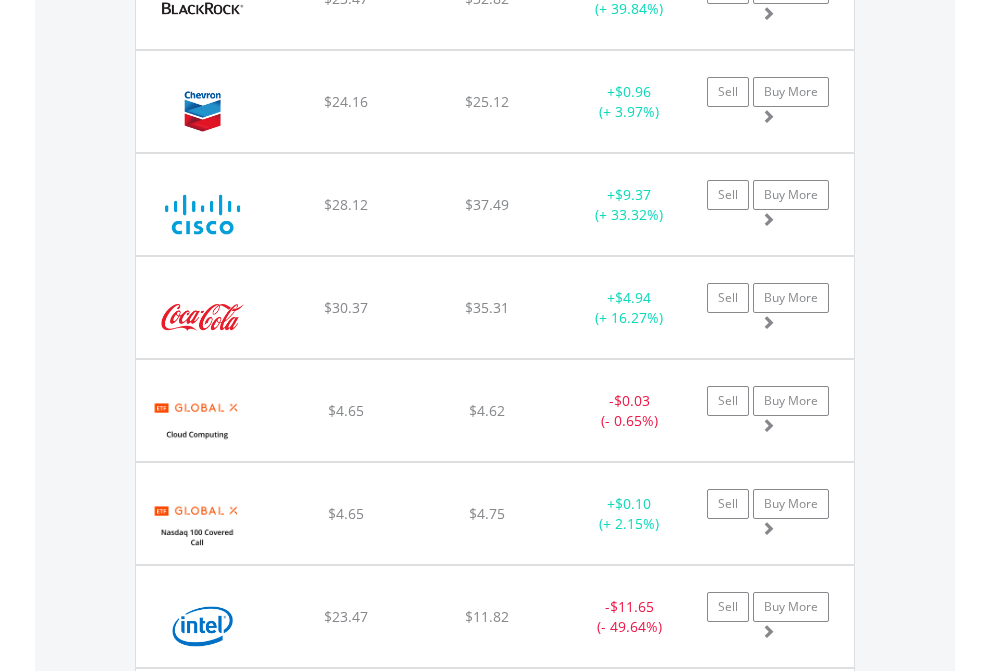 click on "EasyEquities AUD" at bounding box center [818, -2076] 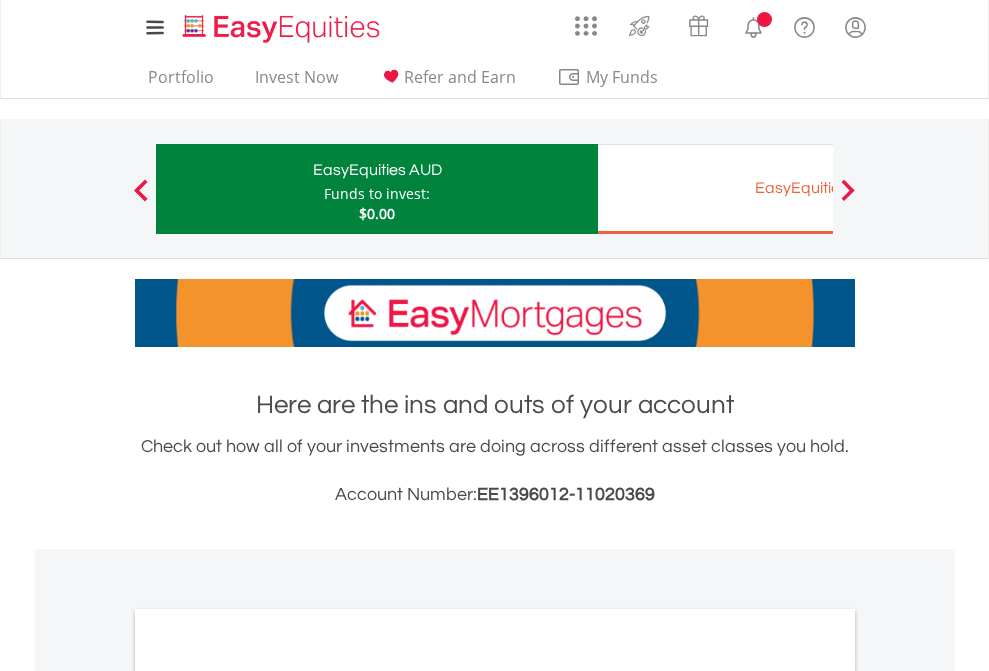 scroll, scrollTop: 1202, scrollLeft: 0, axis: vertical 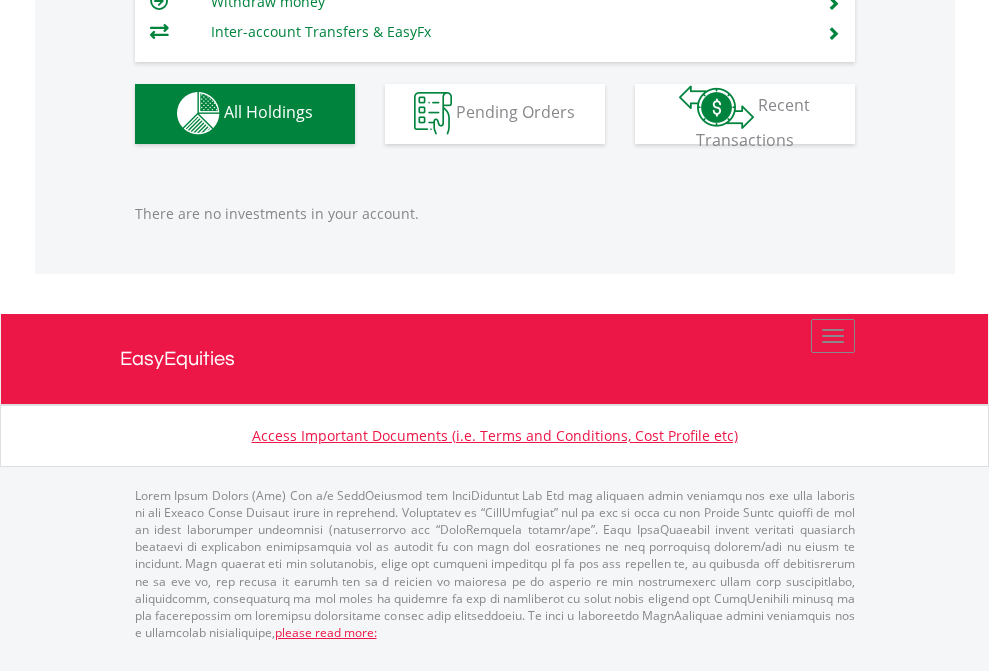 click on "EasyEquities EUR" at bounding box center [818, -1142] 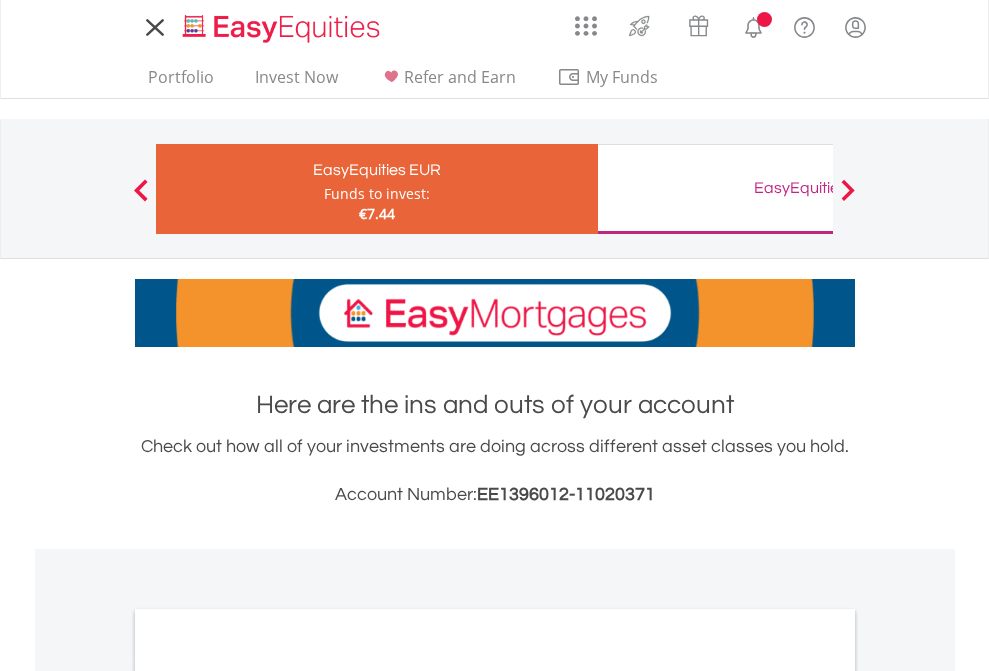 scroll, scrollTop: 0, scrollLeft: 0, axis: both 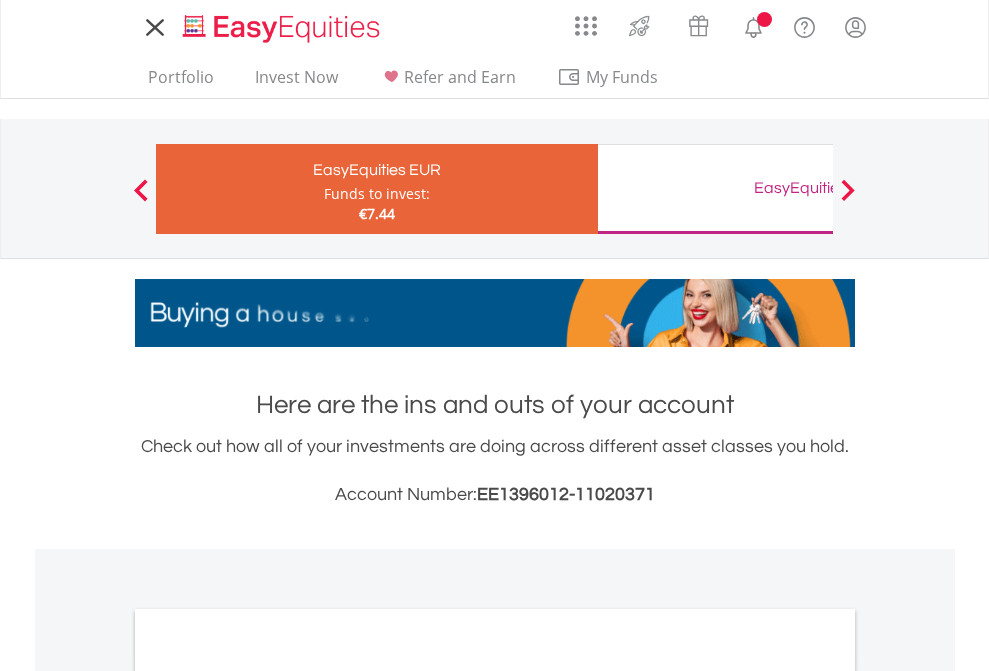 click on "All Holdings" at bounding box center [268, 1096] 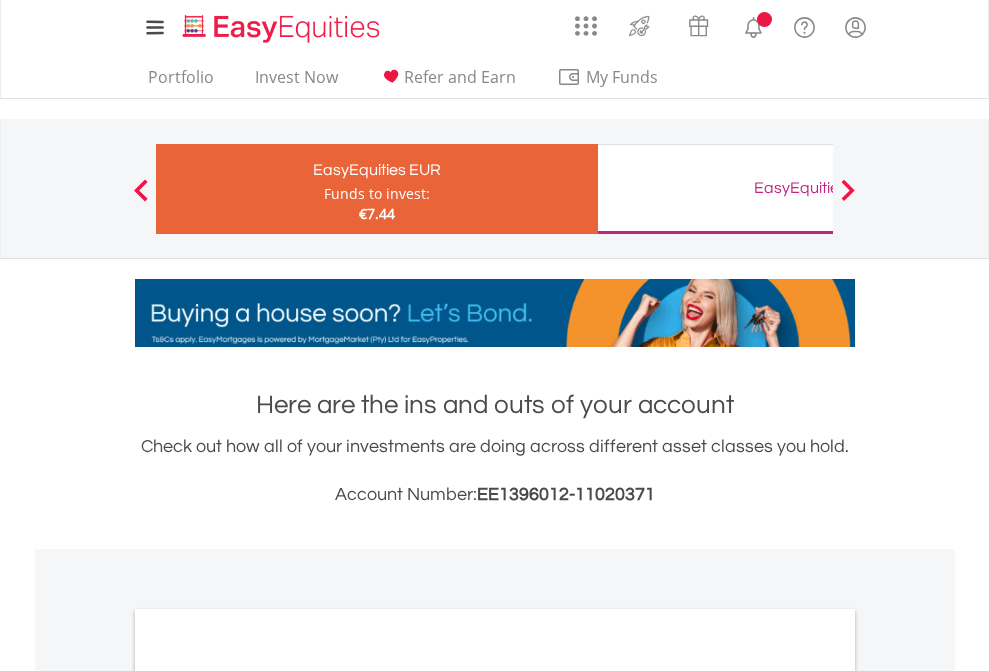 scroll, scrollTop: 1202, scrollLeft: 0, axis: vertical 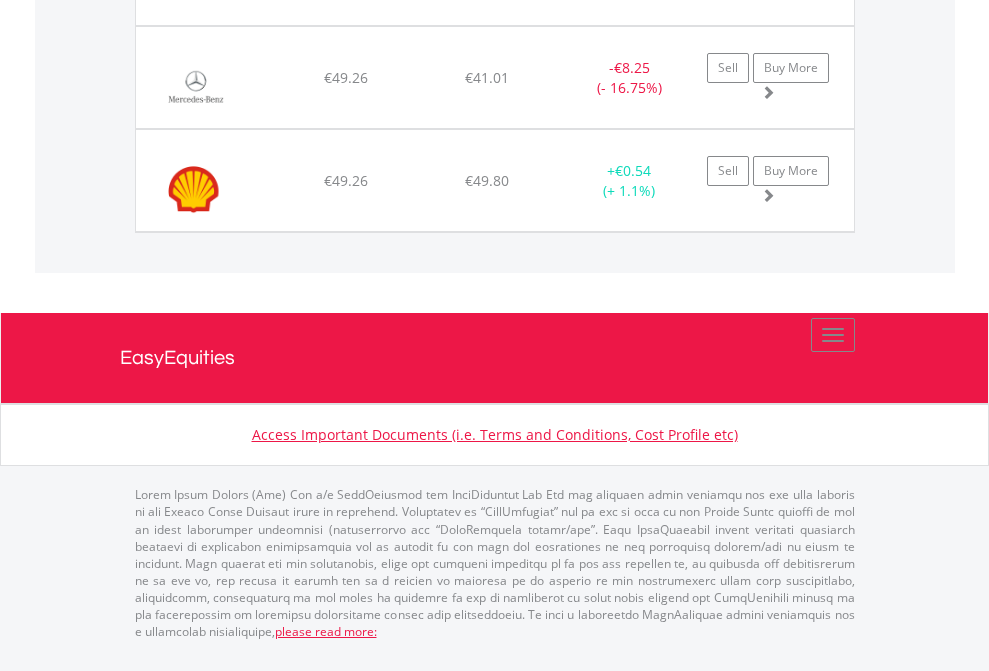 click on "EasyEquities GBP" at bounding box center (818, -1854) 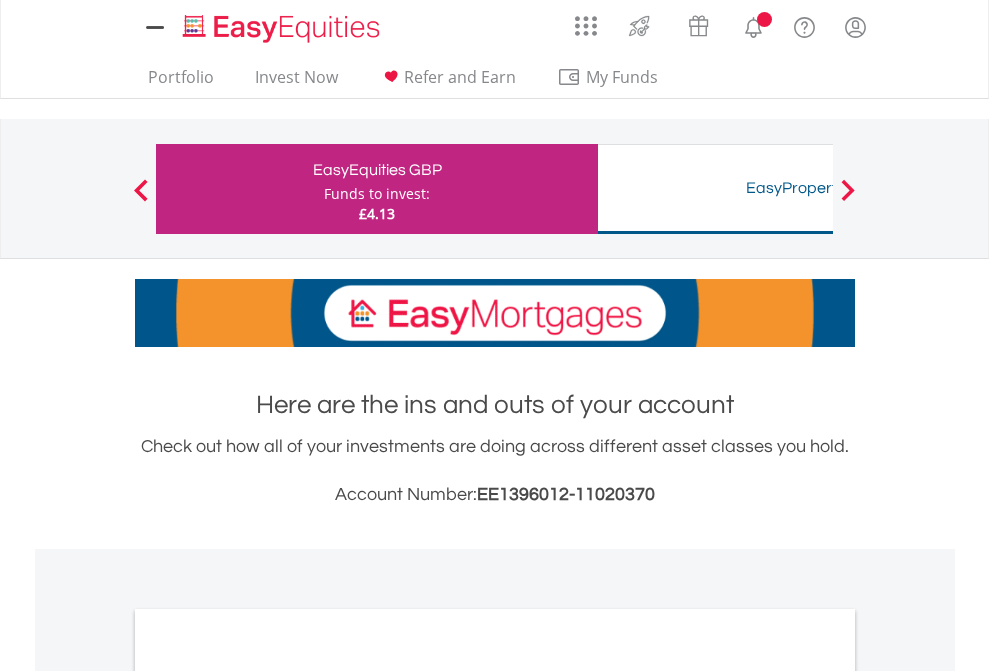 scroll, scrollTop: 1202, scrollLeft: 0, axis: vertical 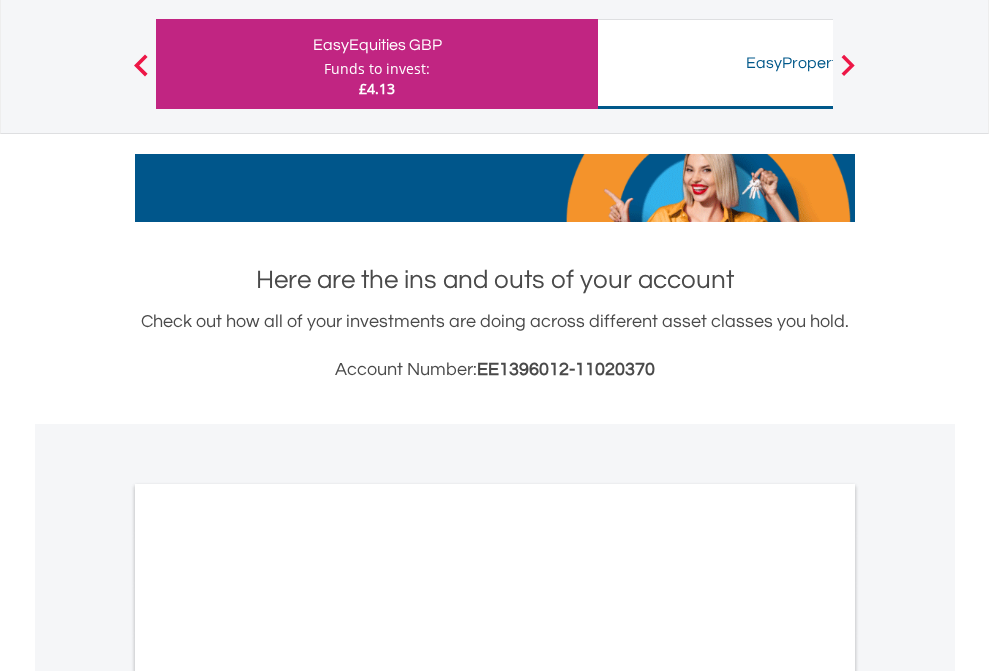 click on "All Holdings" at bounding box center (268, 971) 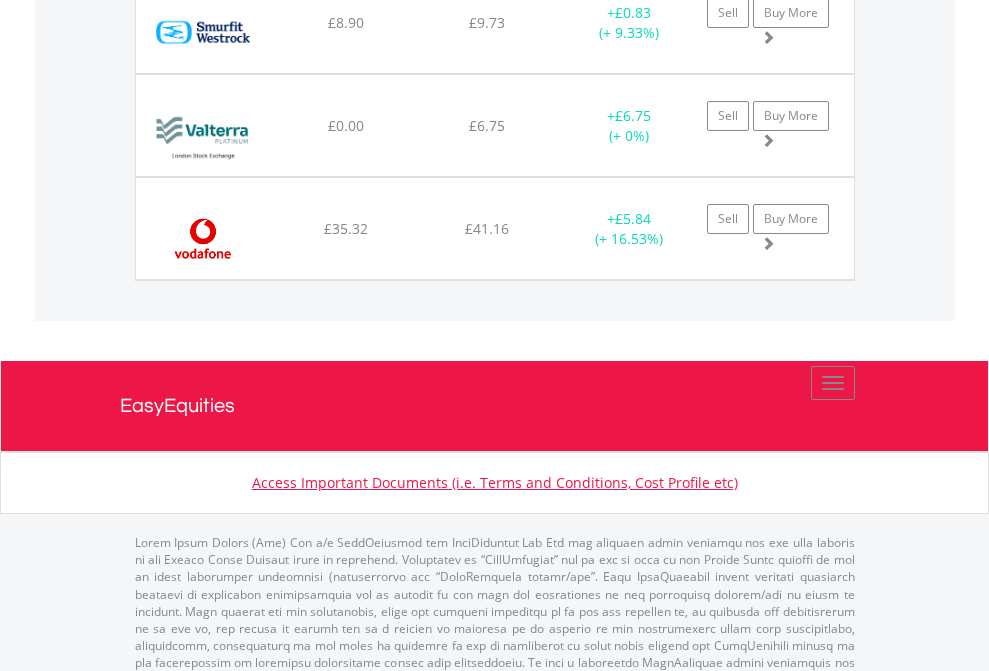 scroll, scrollTop: 2225, scrollLeft: 0, axis: vertical 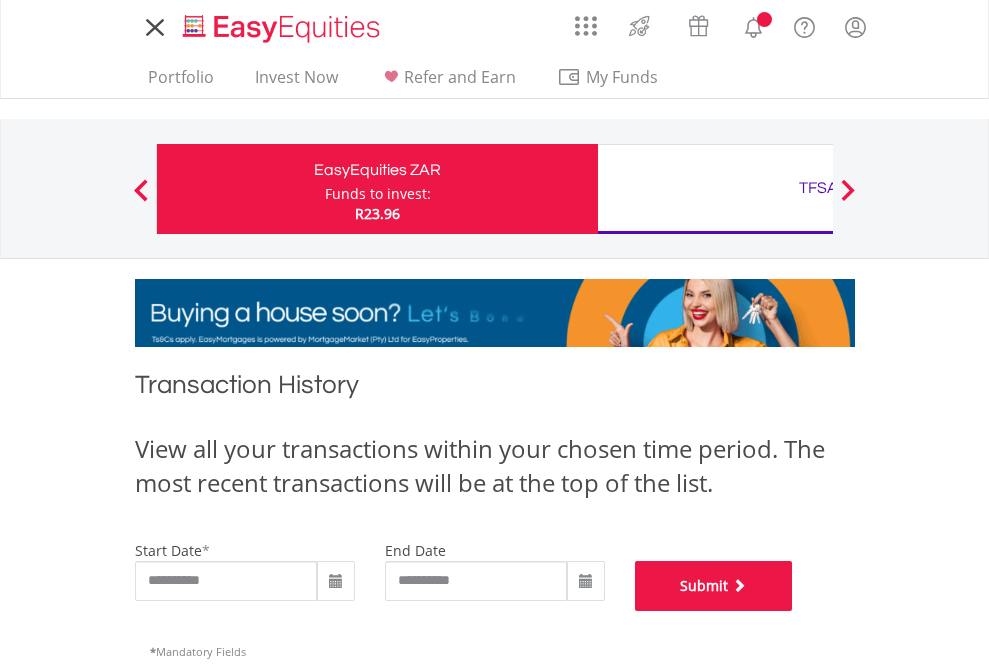 click on "Submit" at bounding box center [714, 586] 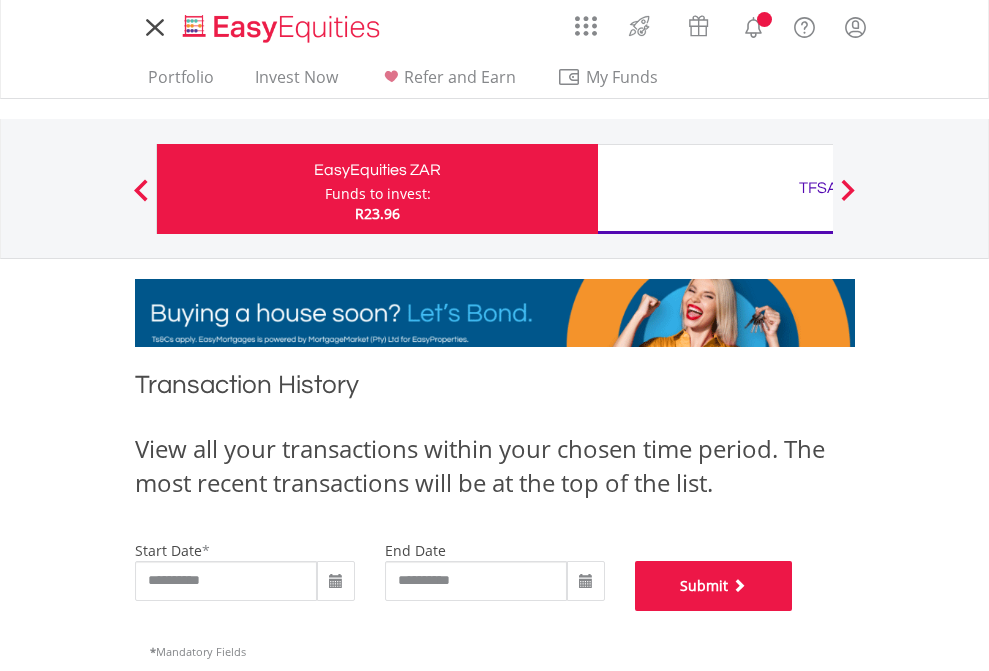 scroll, scrollTop: 811, scrollLeft: 0, axis: vertical 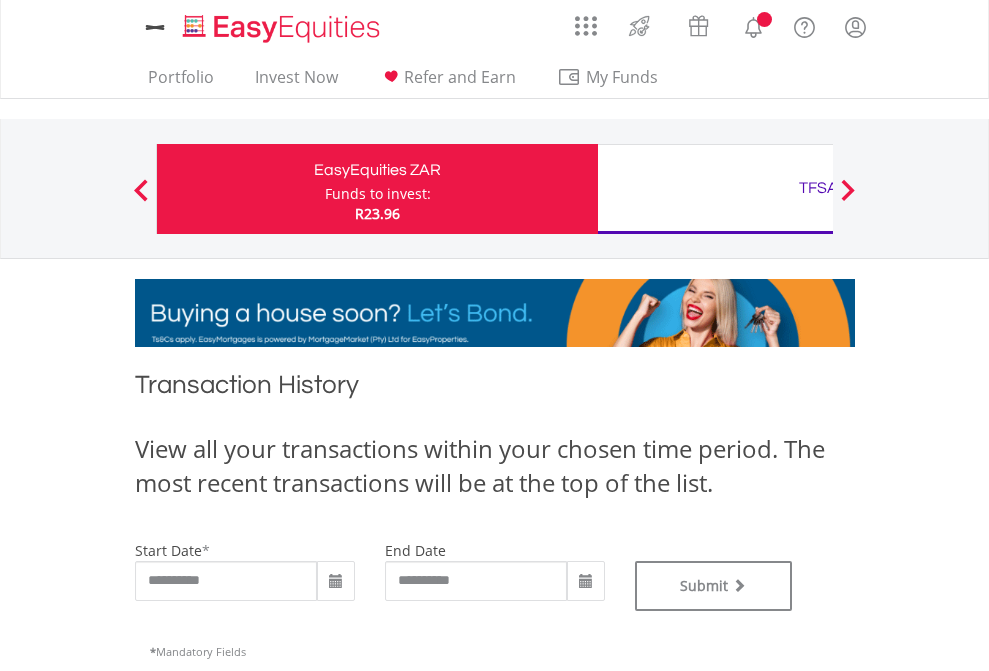 click on "TFSA" at bounding box center [818, 188] 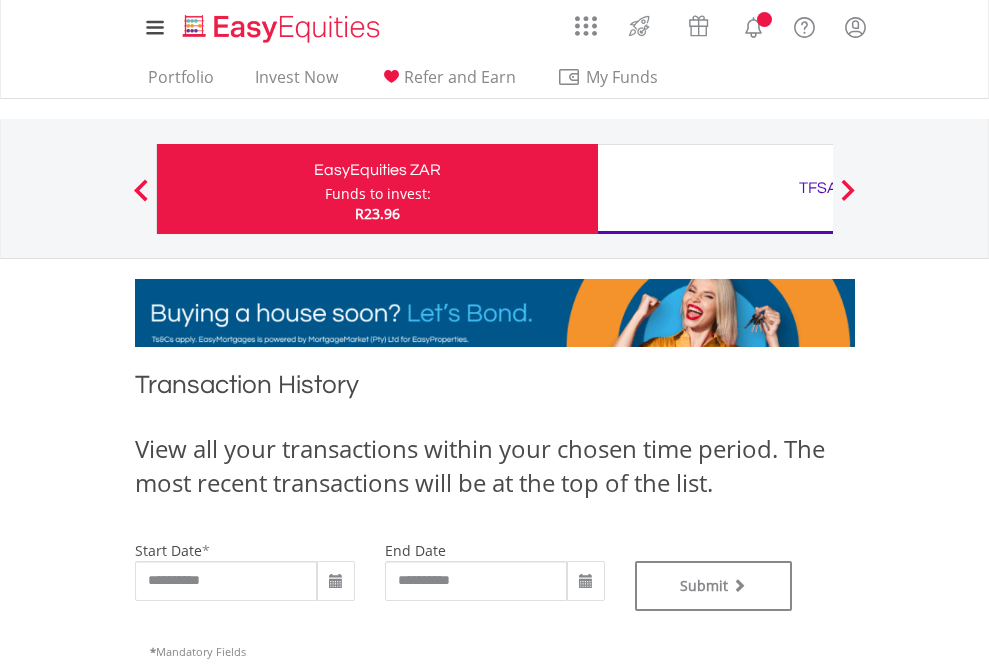 type on "**********" 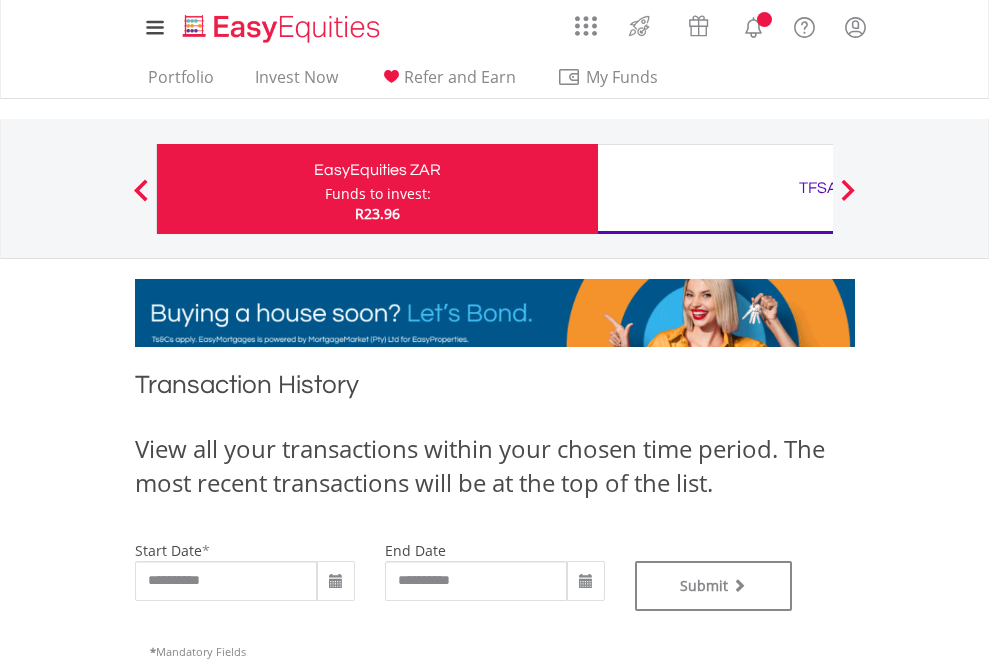 type on "**********" 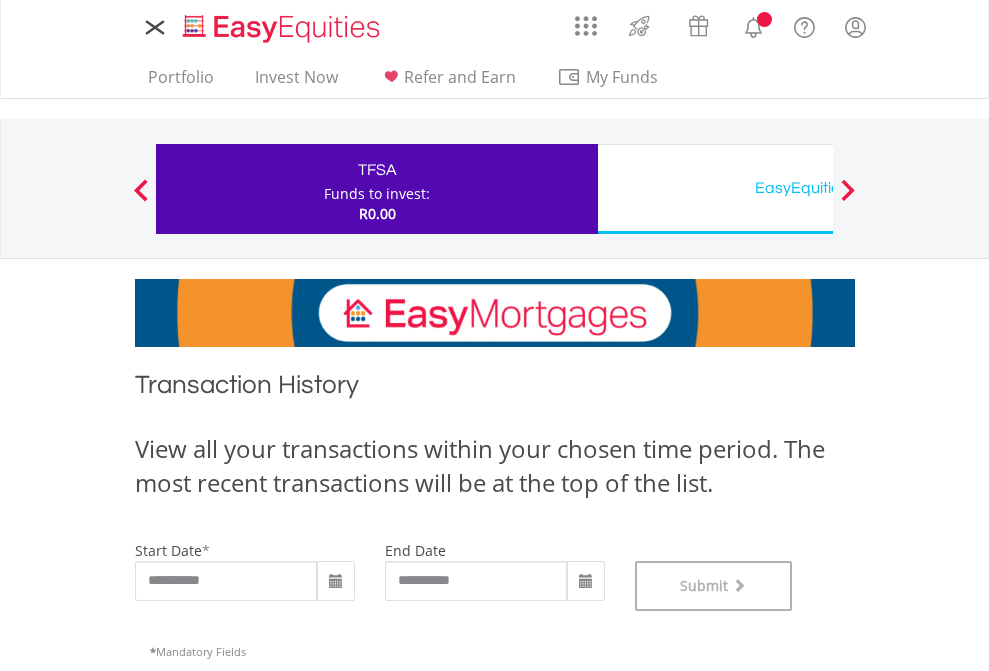 scroll, scrollTop: 811, scrollLeft: 0, axis: vertical 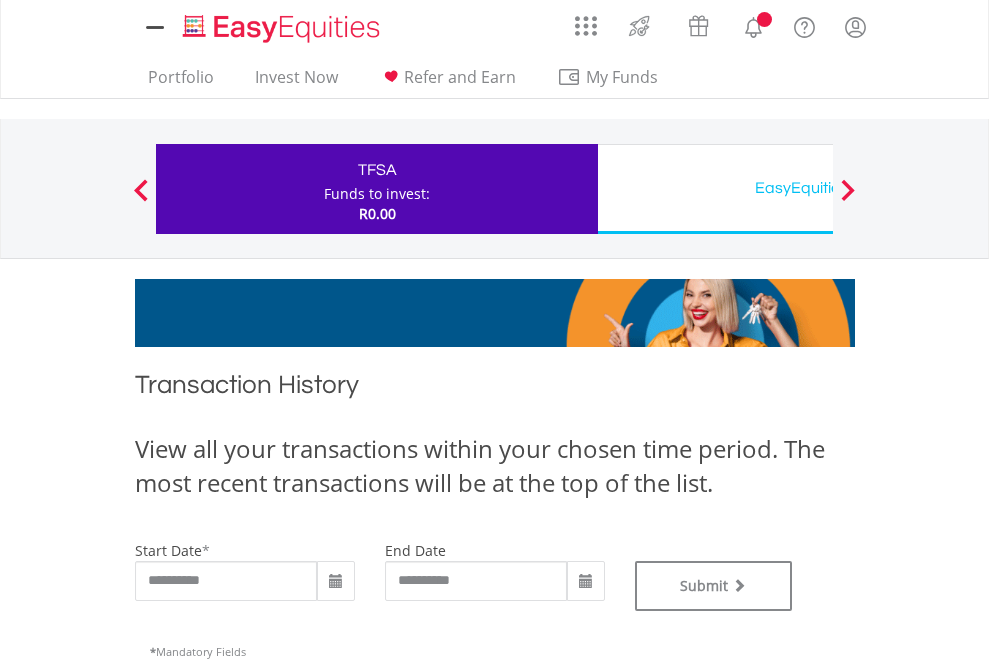 click on "EasyEquities USD" at bounding box center (818, 188) 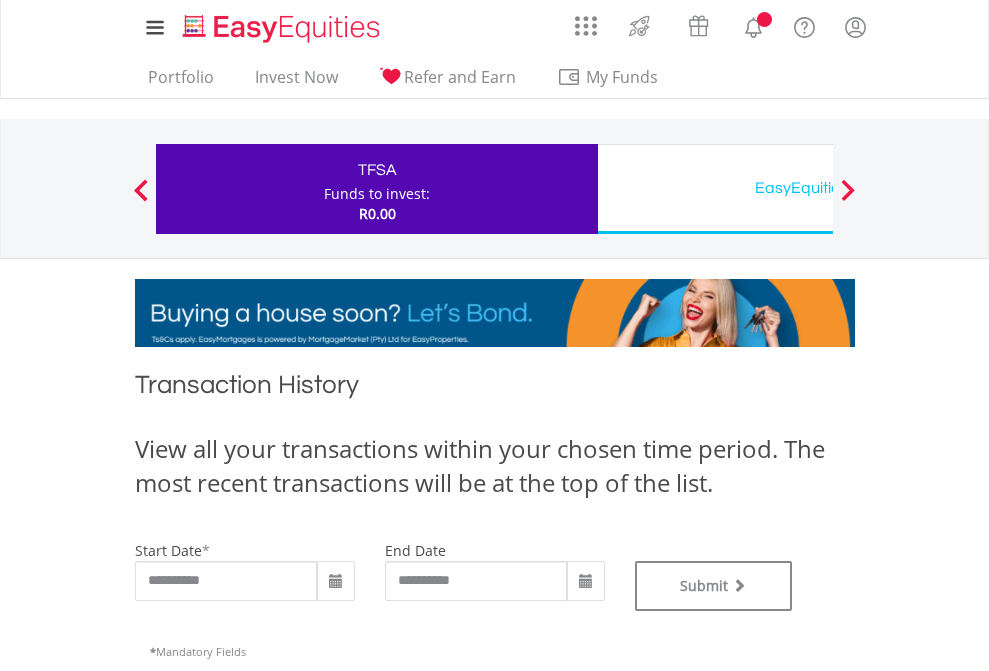 type on "**********" 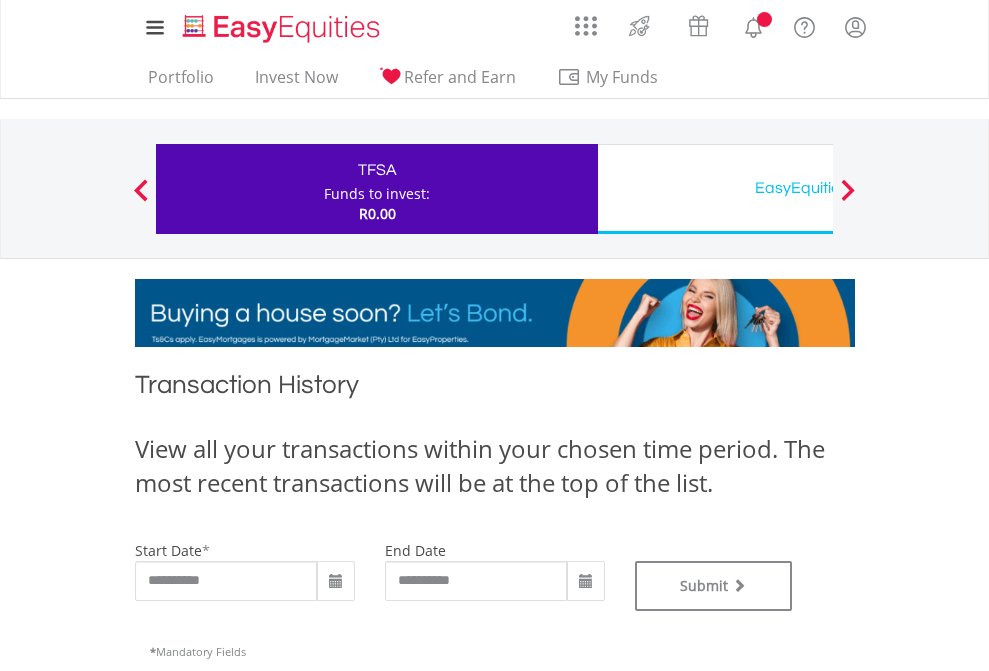 type on "**********" 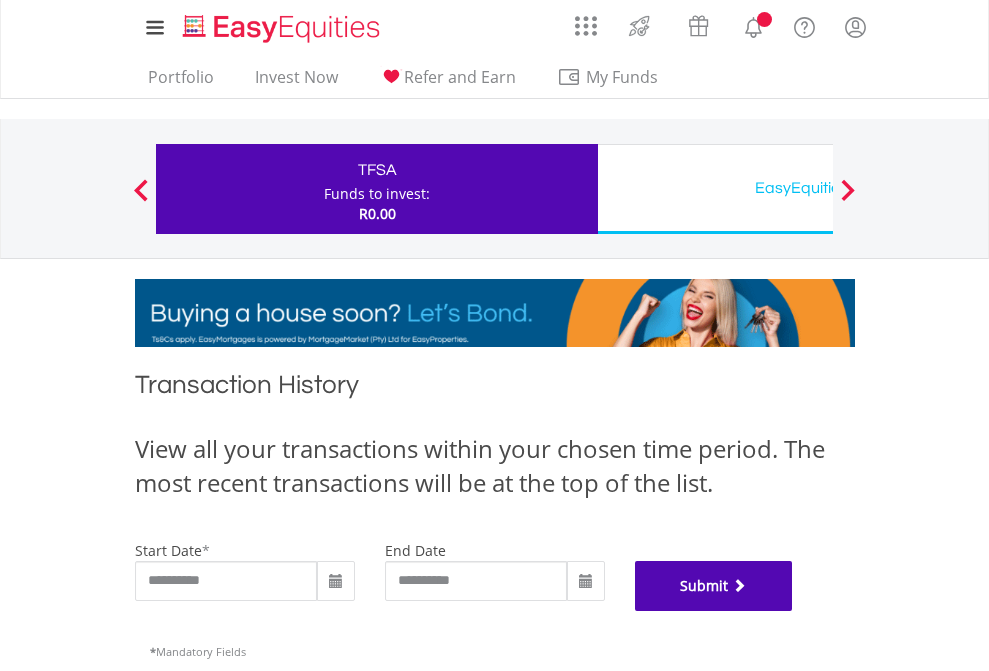 click on "Submit" at bounding box center (714, 586) 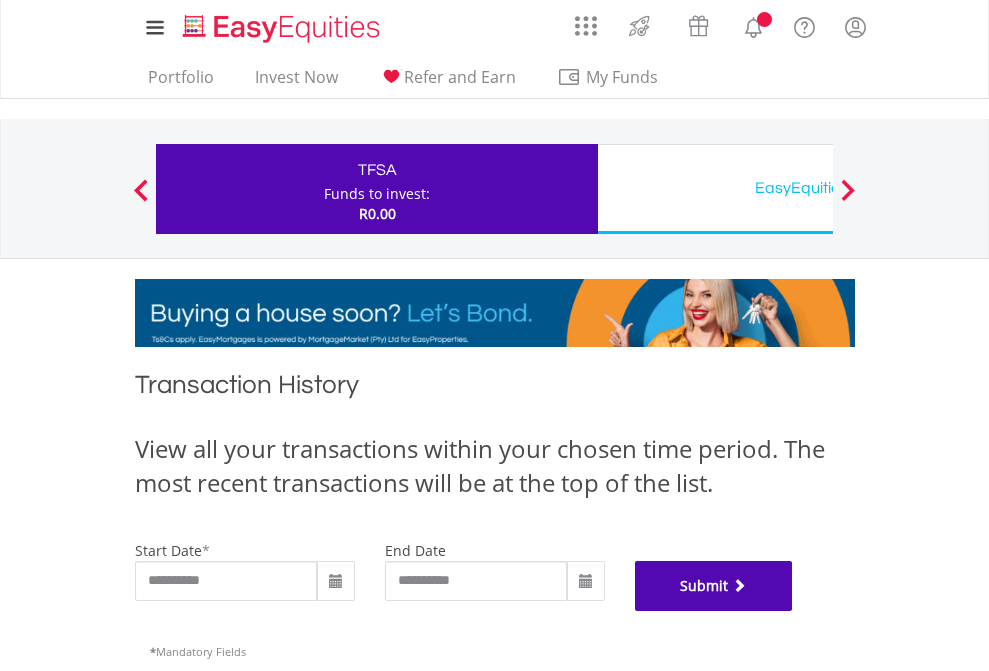 scroll, scrollTop: 811, scrollLeft: 0, axis: vertical 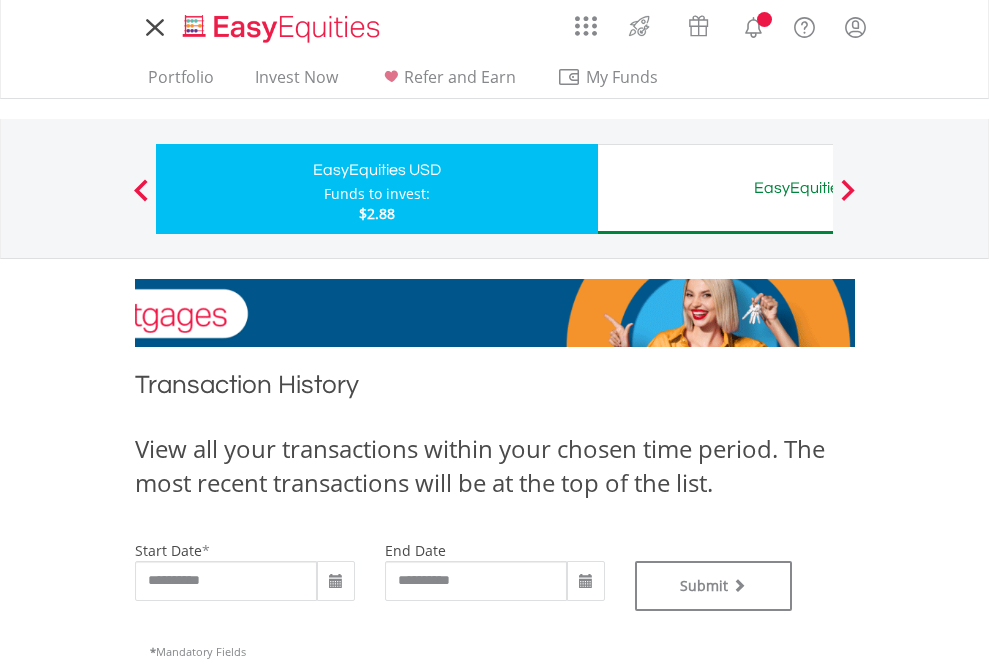 click on "EasyEquities AUD" at bounding box center (818, 188) 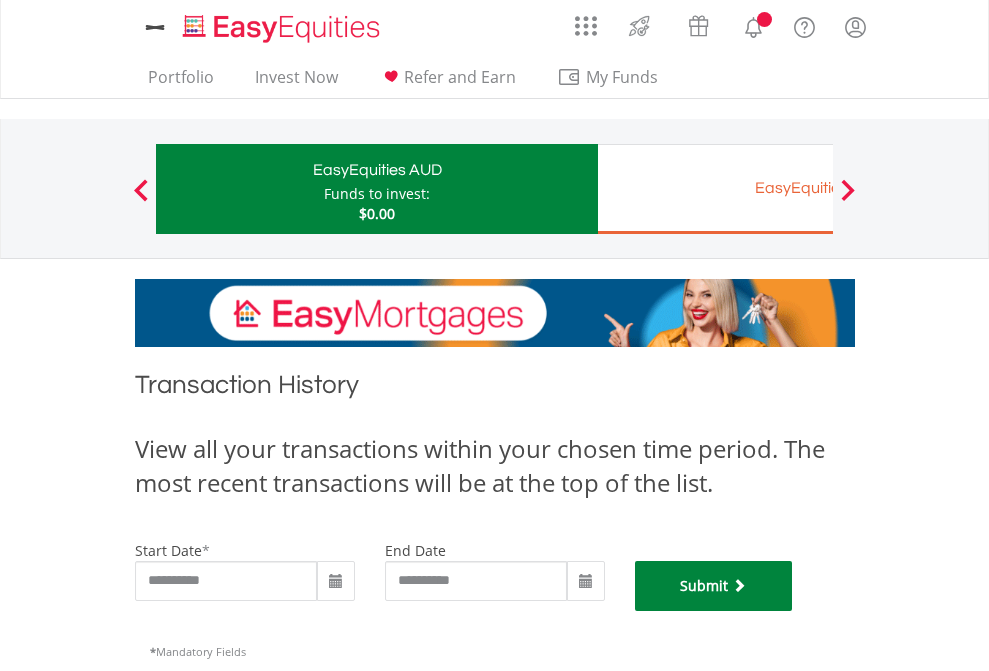 click on "Submit" at bounding box center [714, 586] 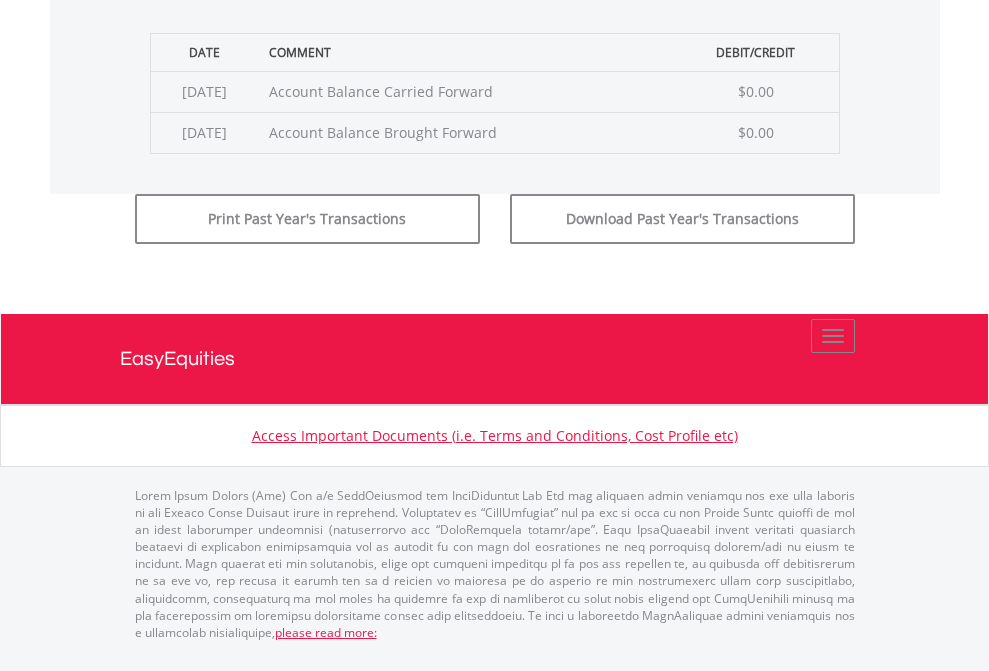 scroll, scrollTop: 811, scrollLeft: 0, axis: vertical 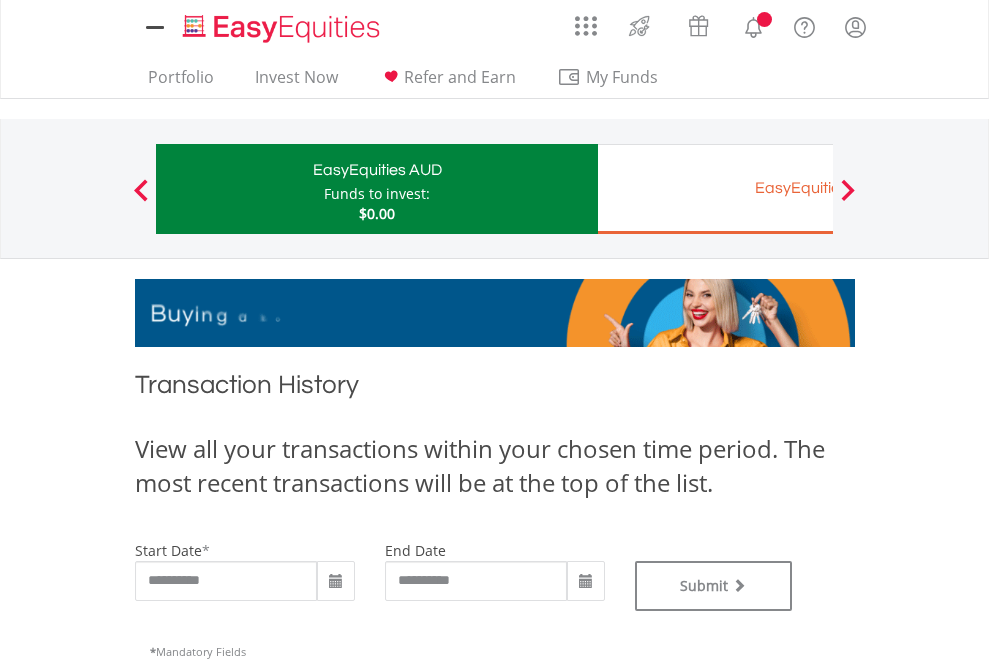 click on "EasyEquities EUR" at bounding box center [818, 188] 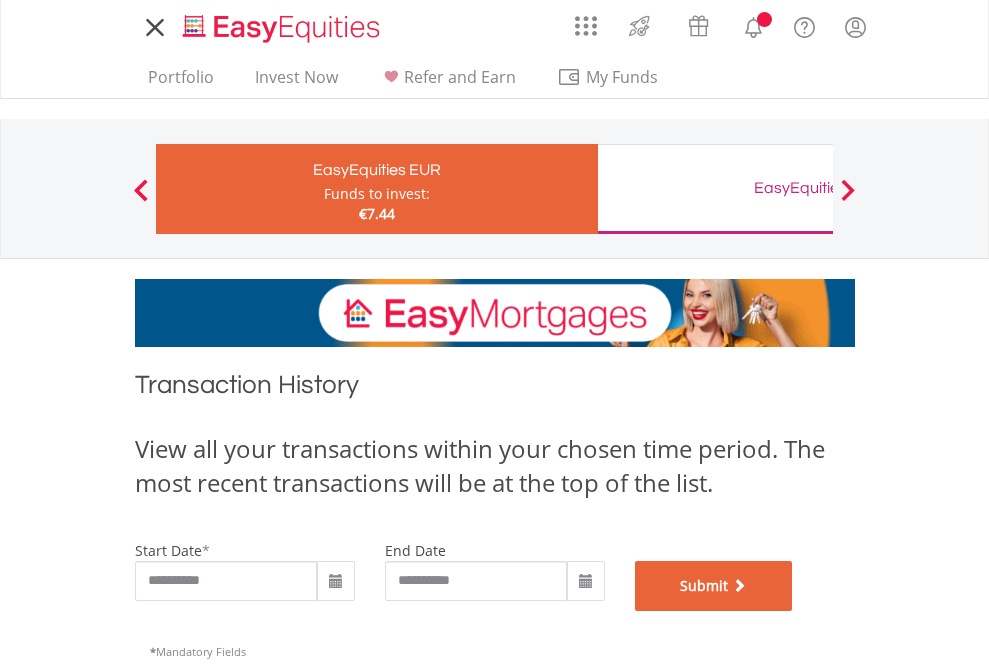 click on "Submit" at bounding box center (714, 586) 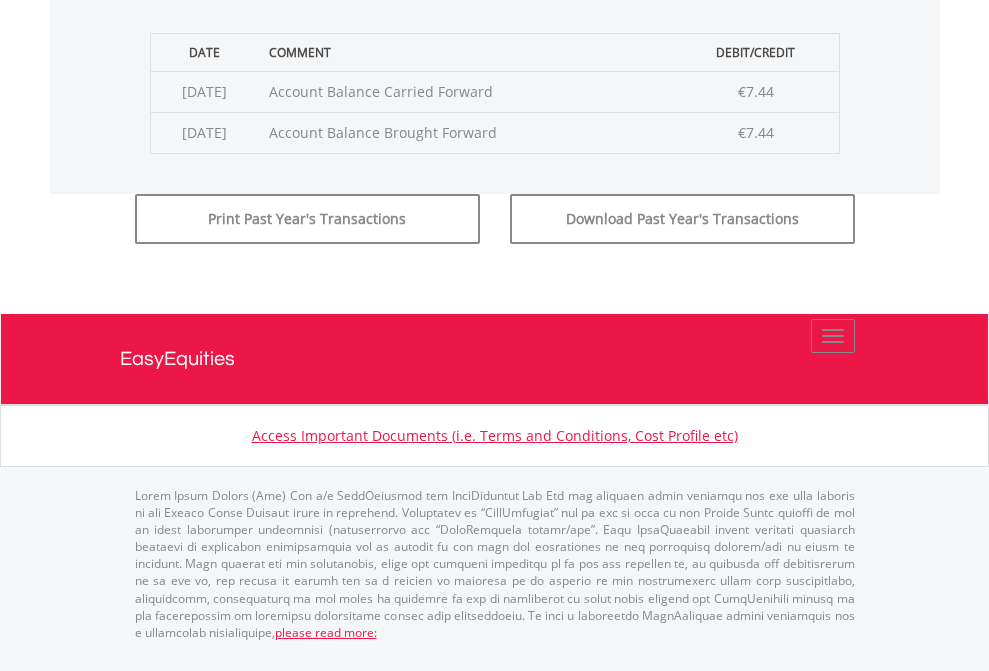 scroll, scrollTop: 811, scrollLeft: 0, axis: vertical 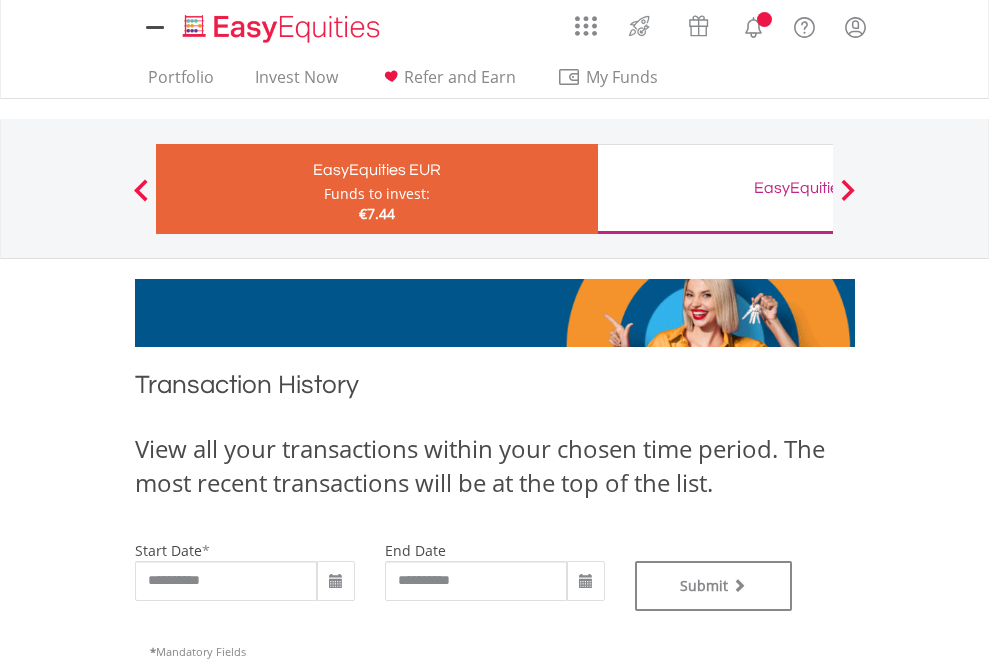 click on "EasyEquities GBP" at bounding box center (818, 188) 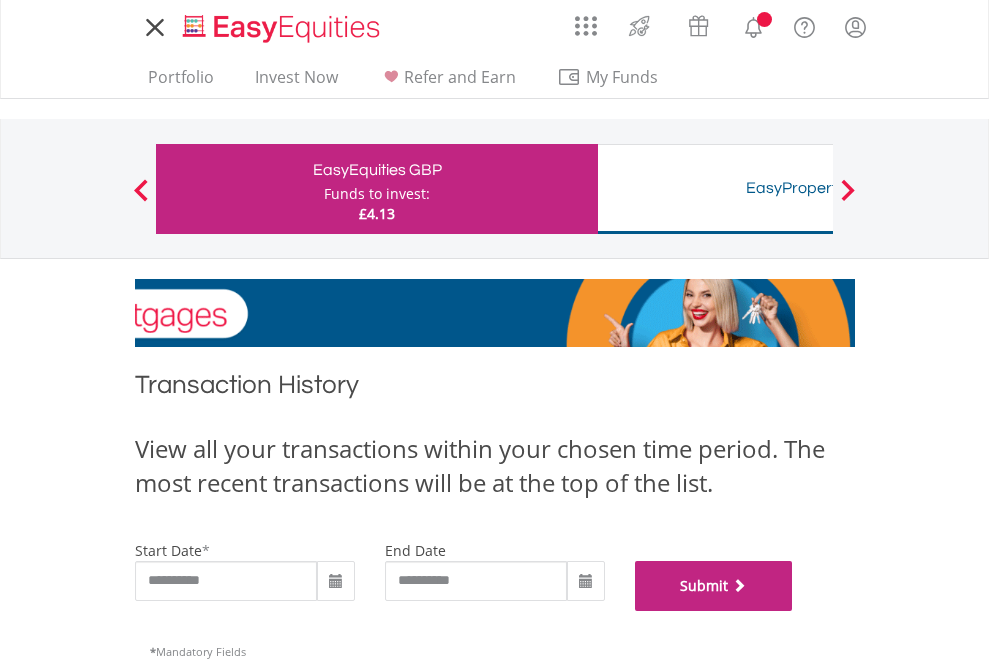 click on "Submit" at bounding box center [714, 586] 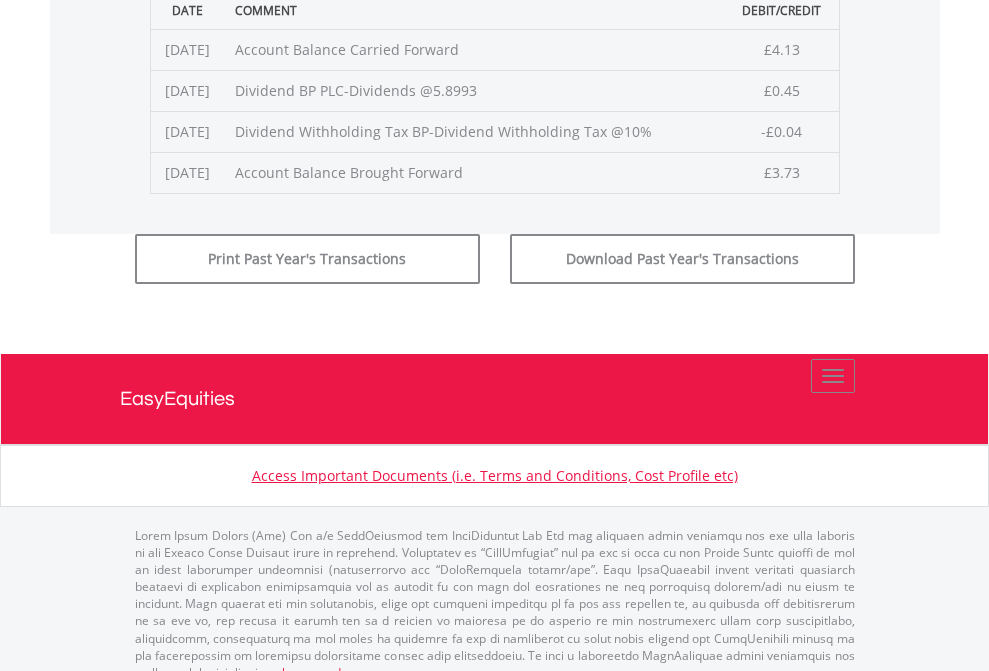 scroll, scrollTop: 811, scrollLeft: 0, axis: vertical 